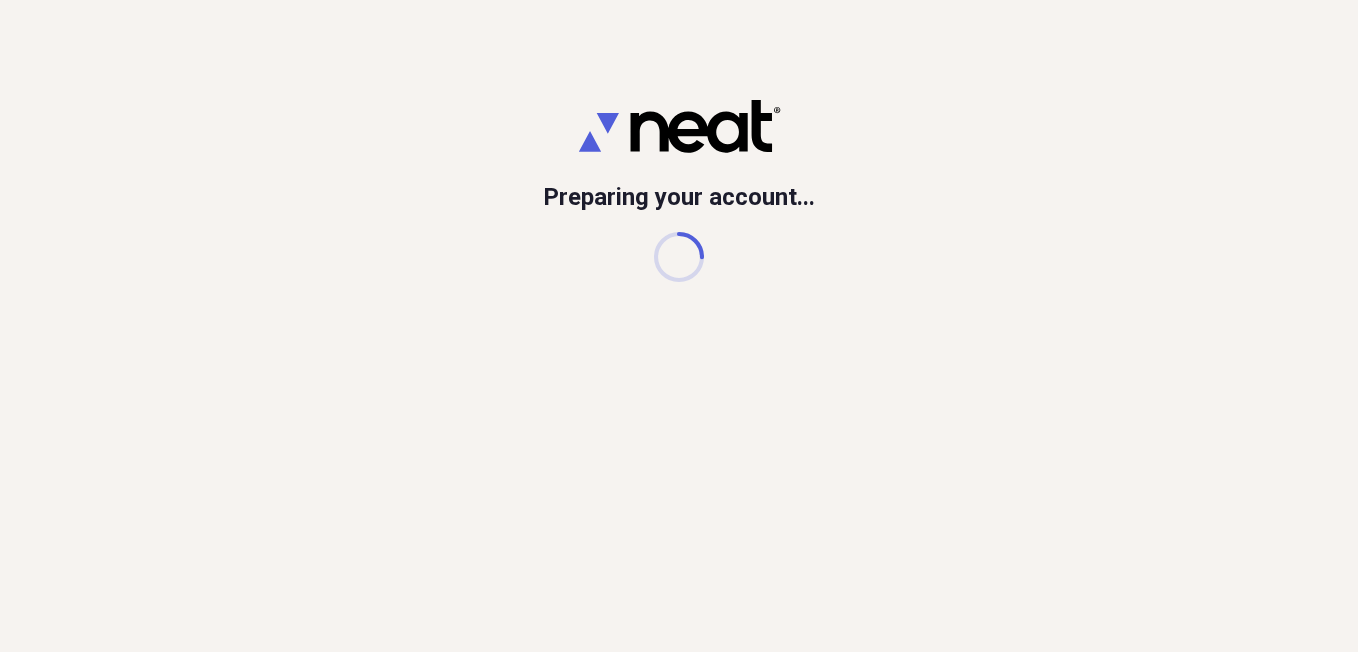 scroll, scrollTop: 0, scrollLeft: 0, axis: both 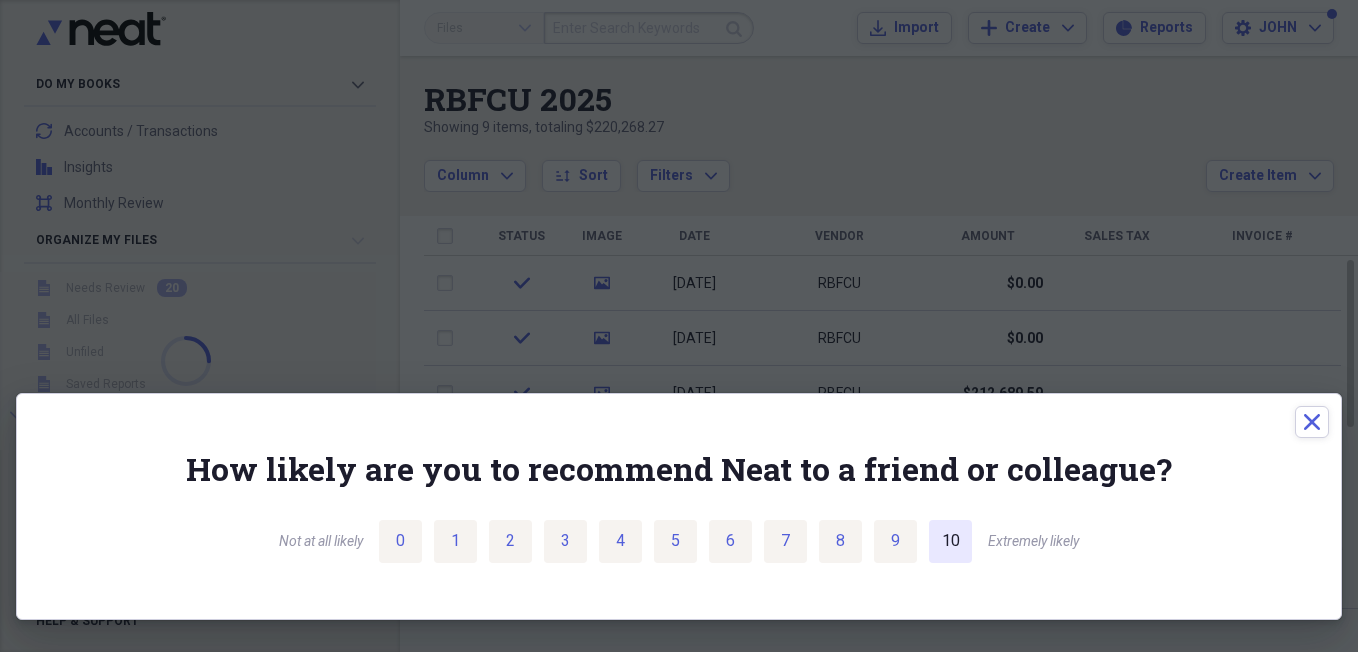 click on "10" at bounding box center [951, 541] 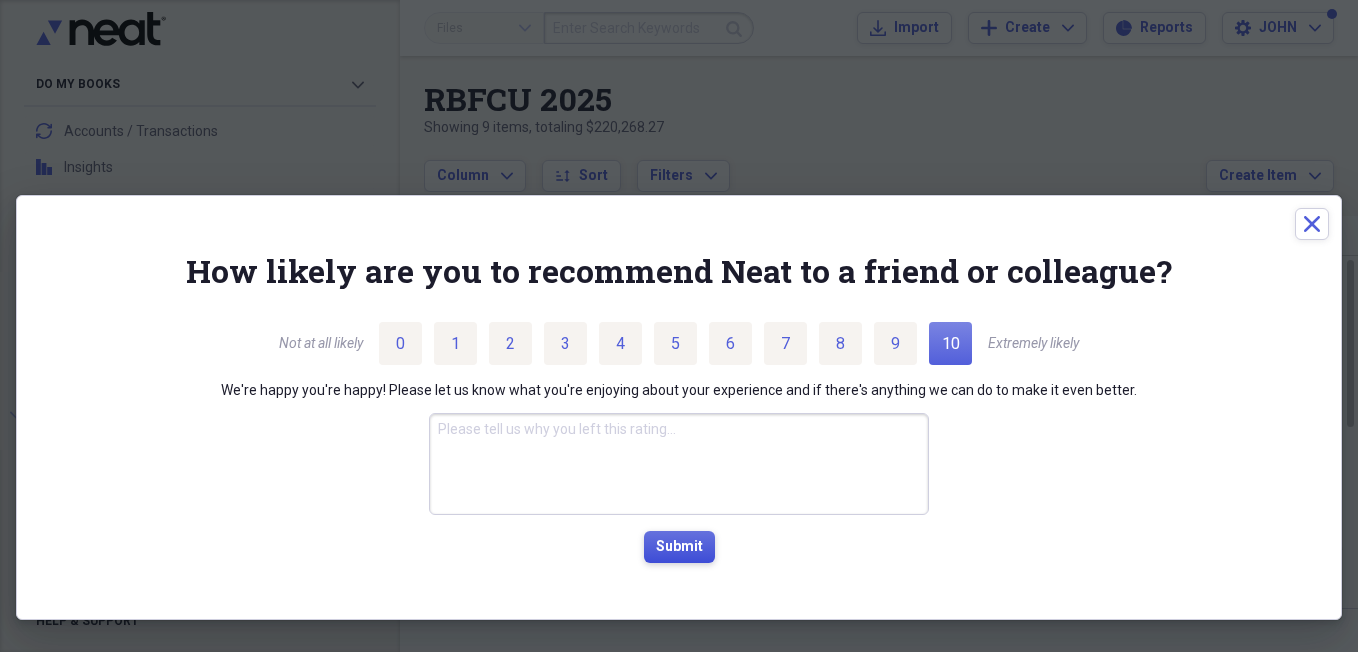 click on "Submit" at bounding box center [679, 547] 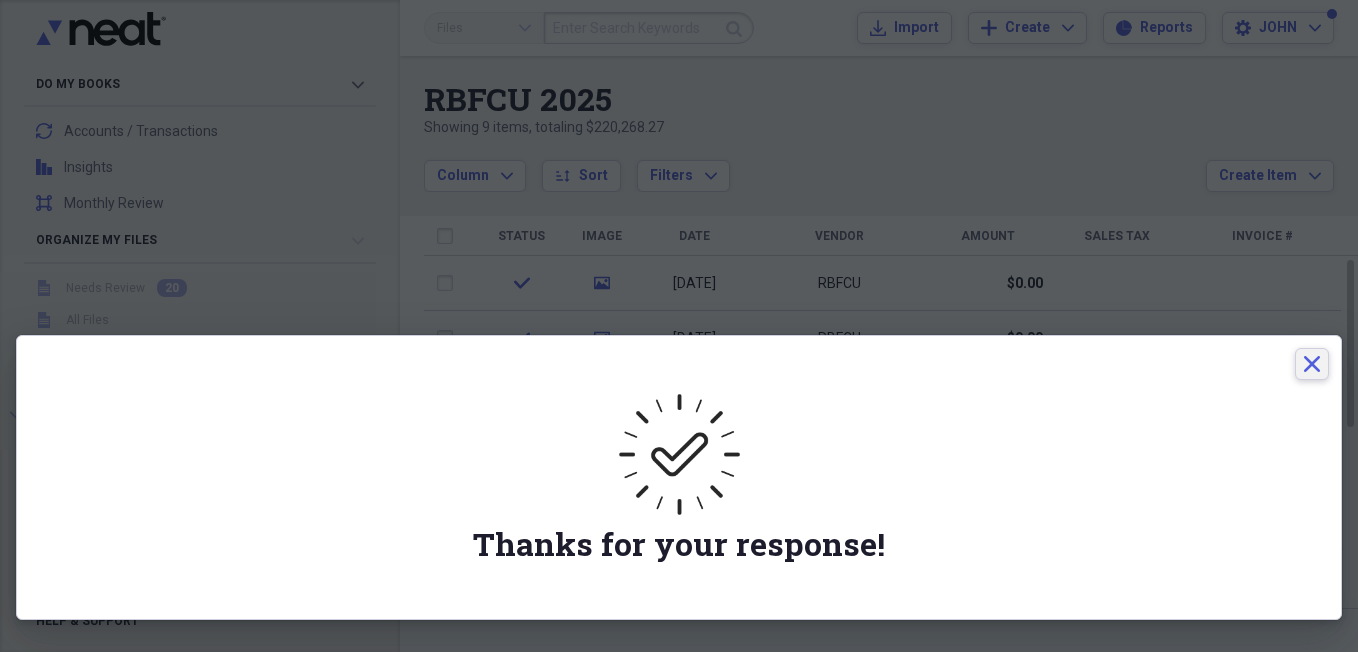 click on "Close" at bounding box center [1312, 364] 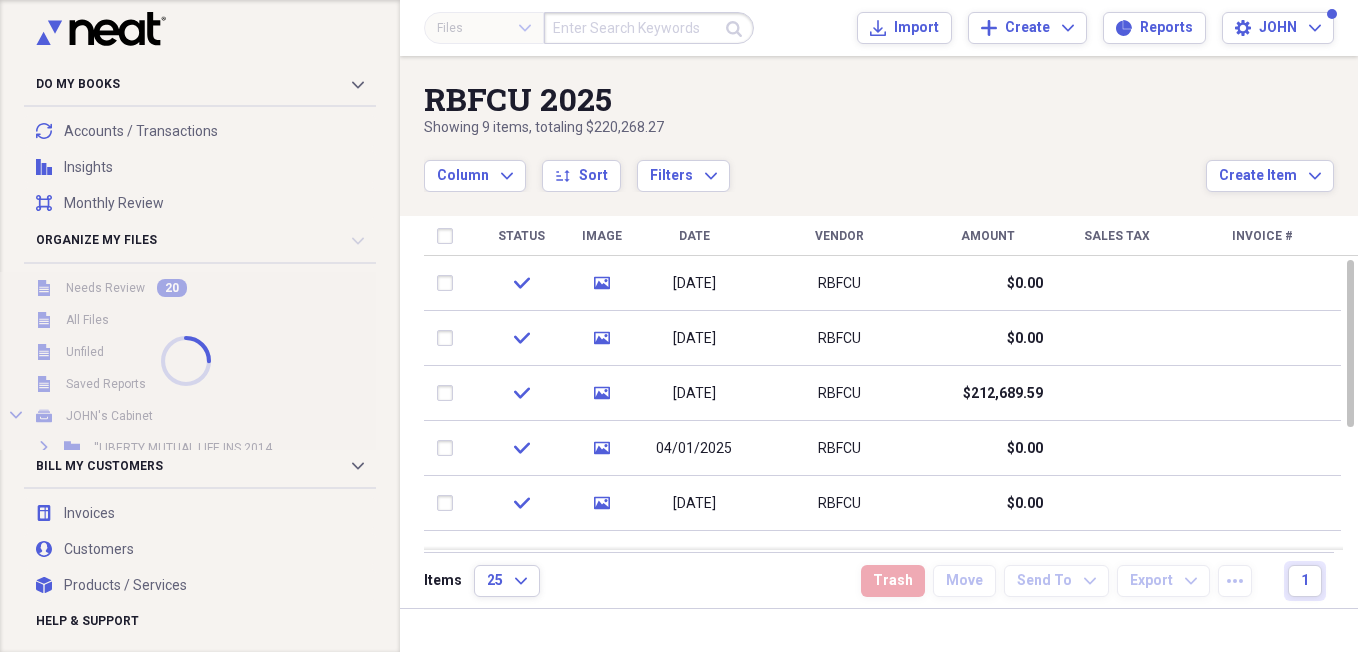 click on "Close" 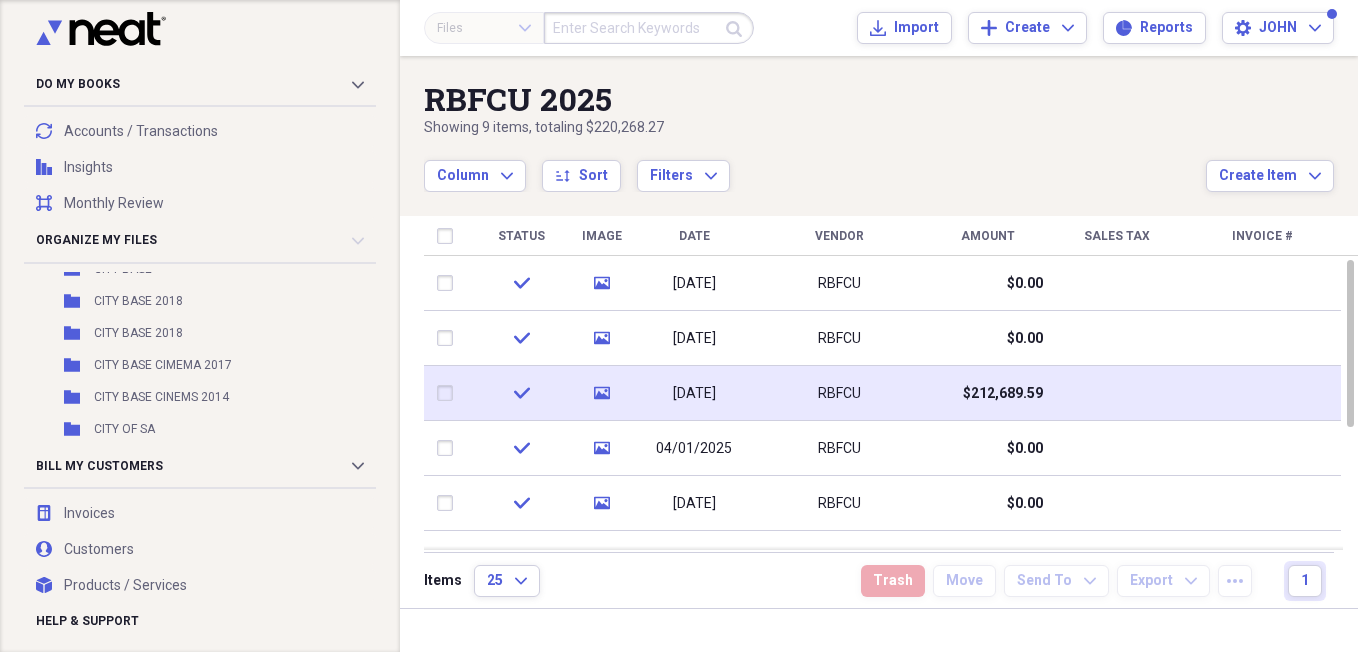 scroll, scrollTop: 11356, scrollLeft: 0, axis: vertical 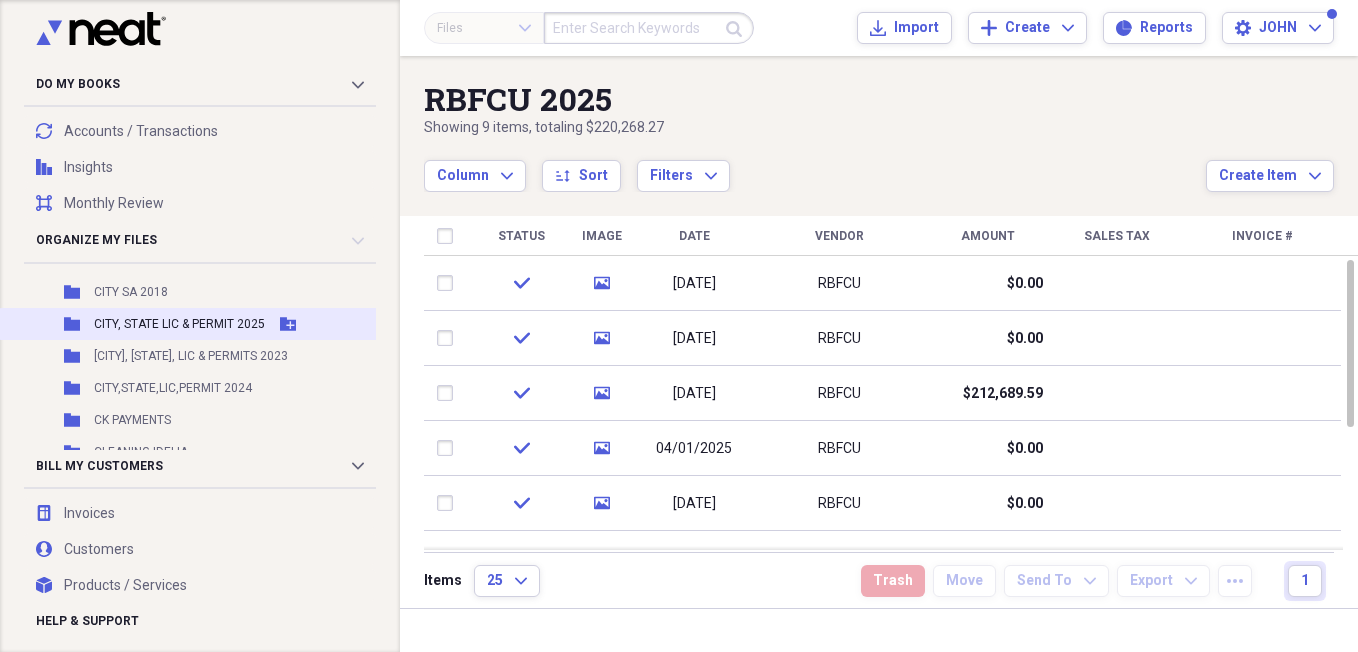 click on "CITY, STATE LIC & PERMIT 2025" at bounding box center [179, 324] 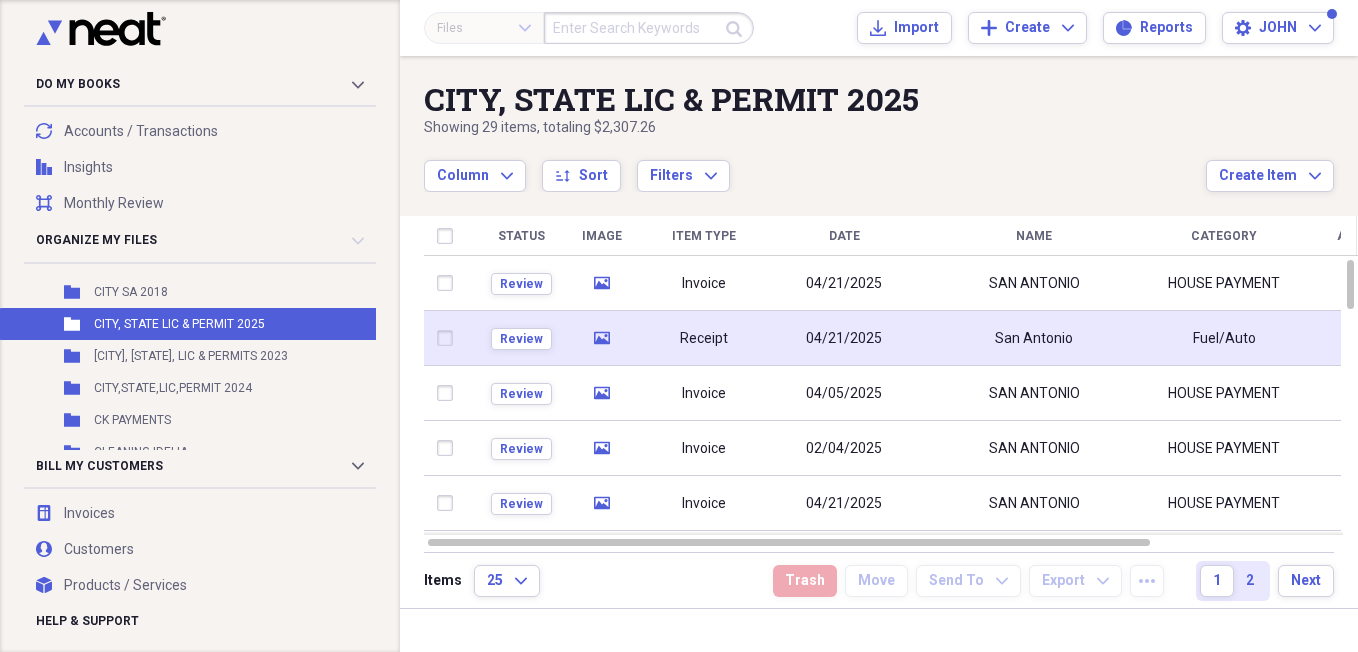 click on "San Antonio" at bounding box center (1034, 338) 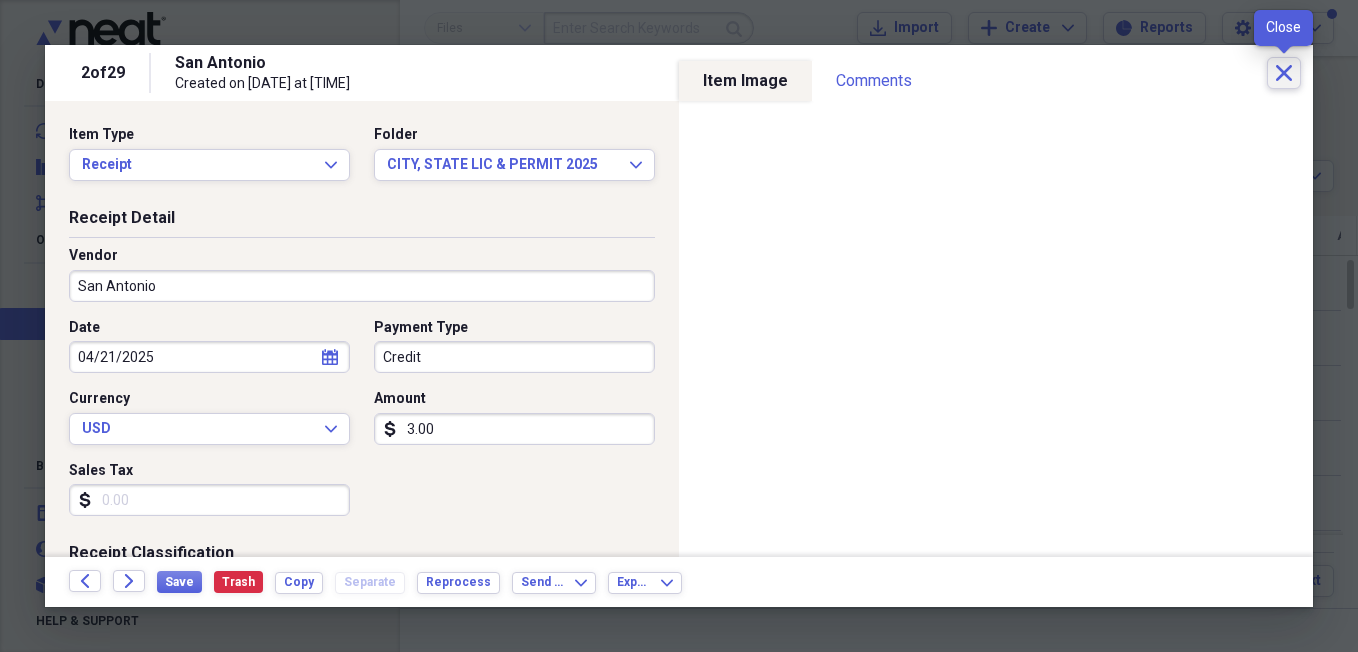 click 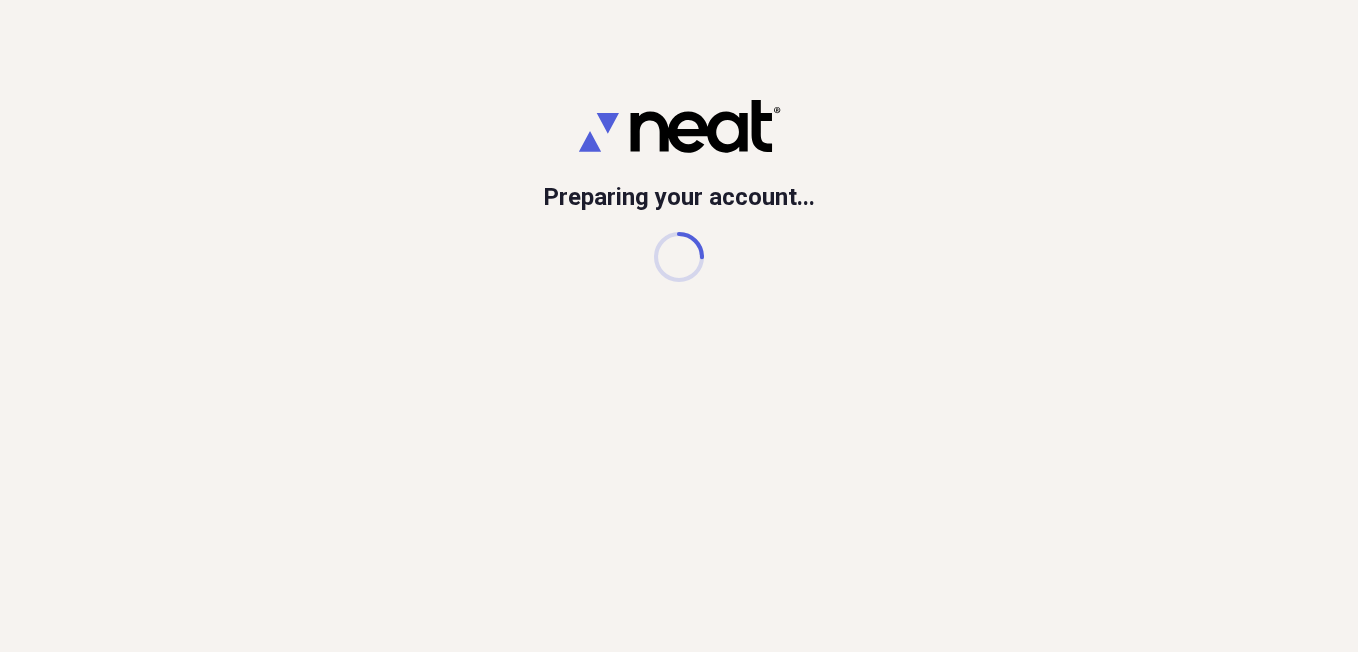 scroll, scrollTop: 0, scrollLeft: 0, axis: both 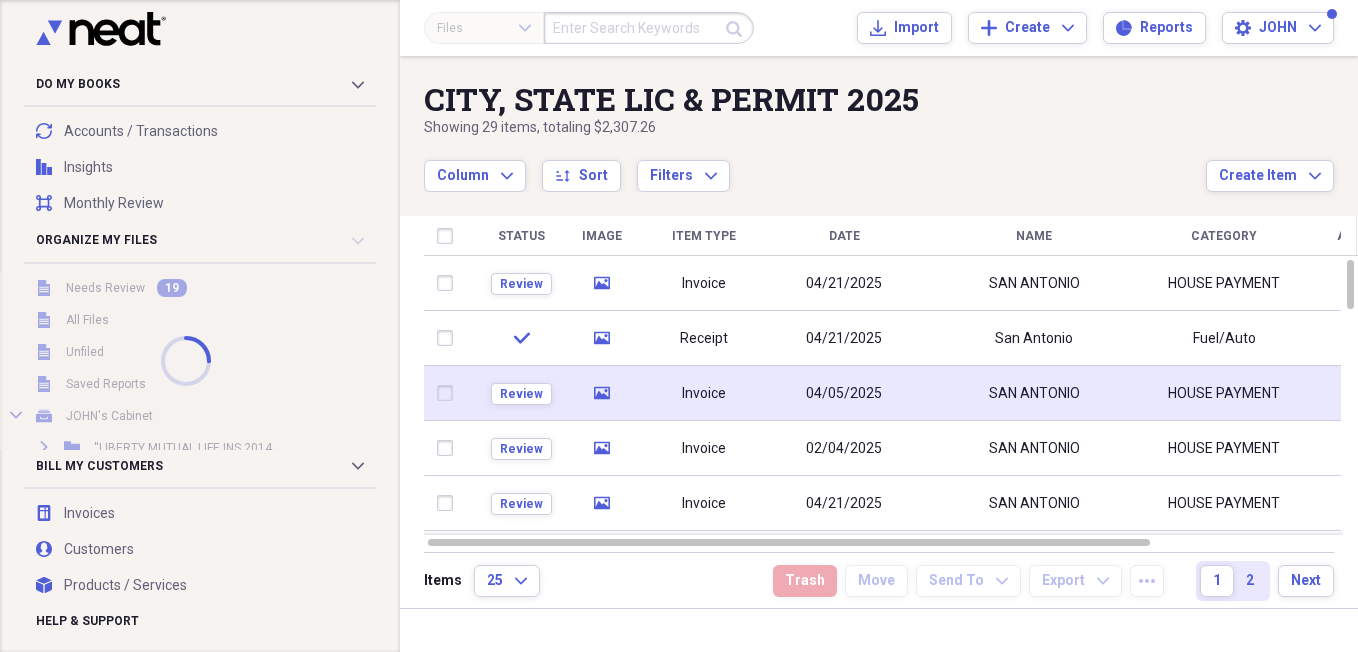click on "04/05/2025" at bounding box center [844, 393] 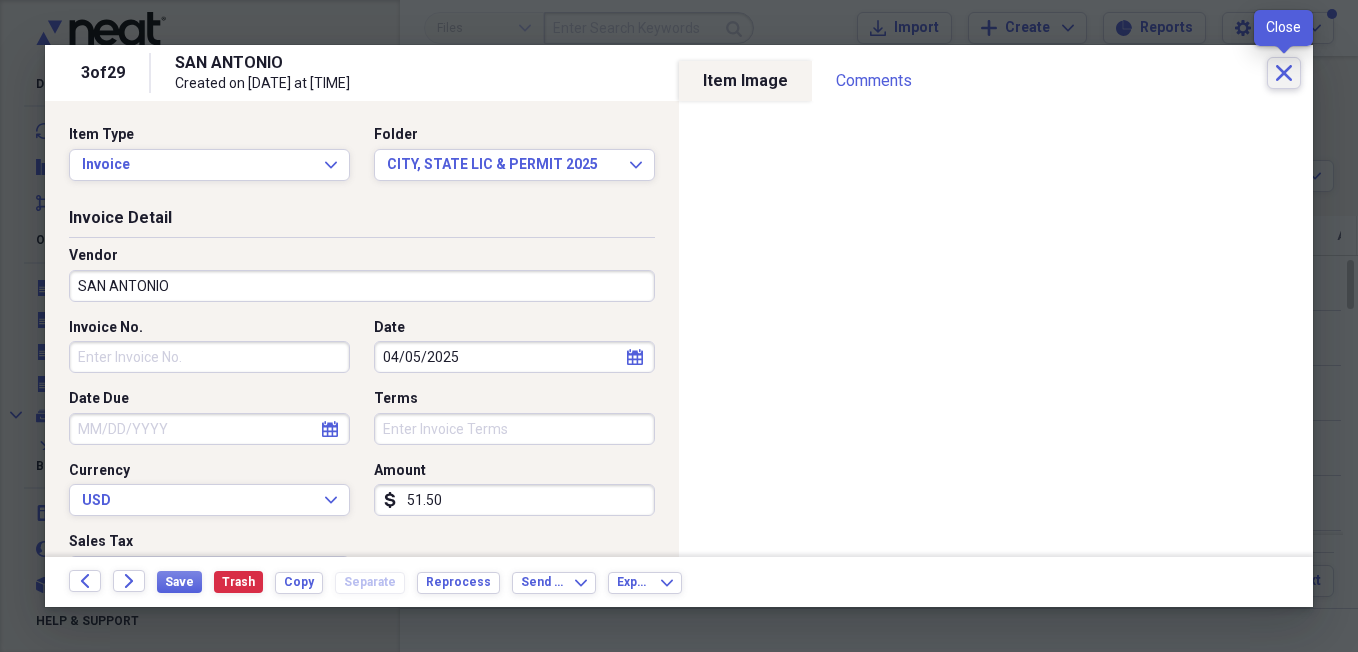 click on "Close" 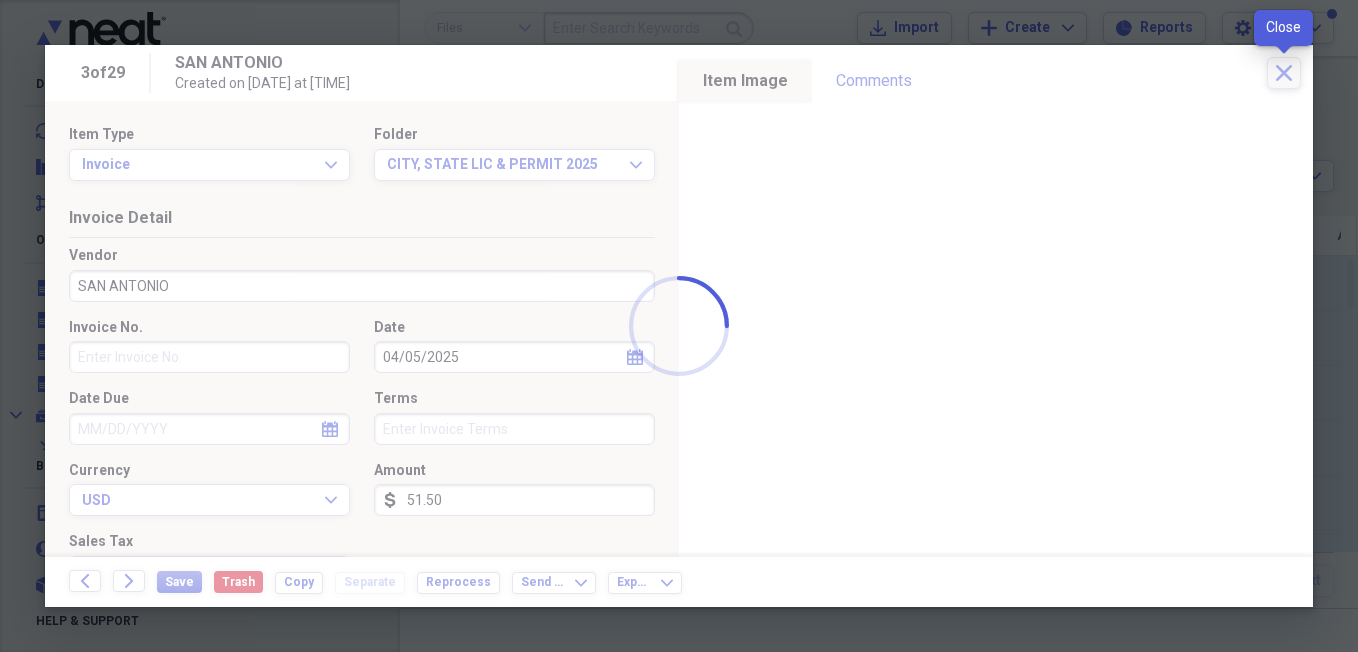 drag, startPoint x: 1280, startPoint y: 74, endPoint x: 1298, endPoint y: 1, distance: 75.18643 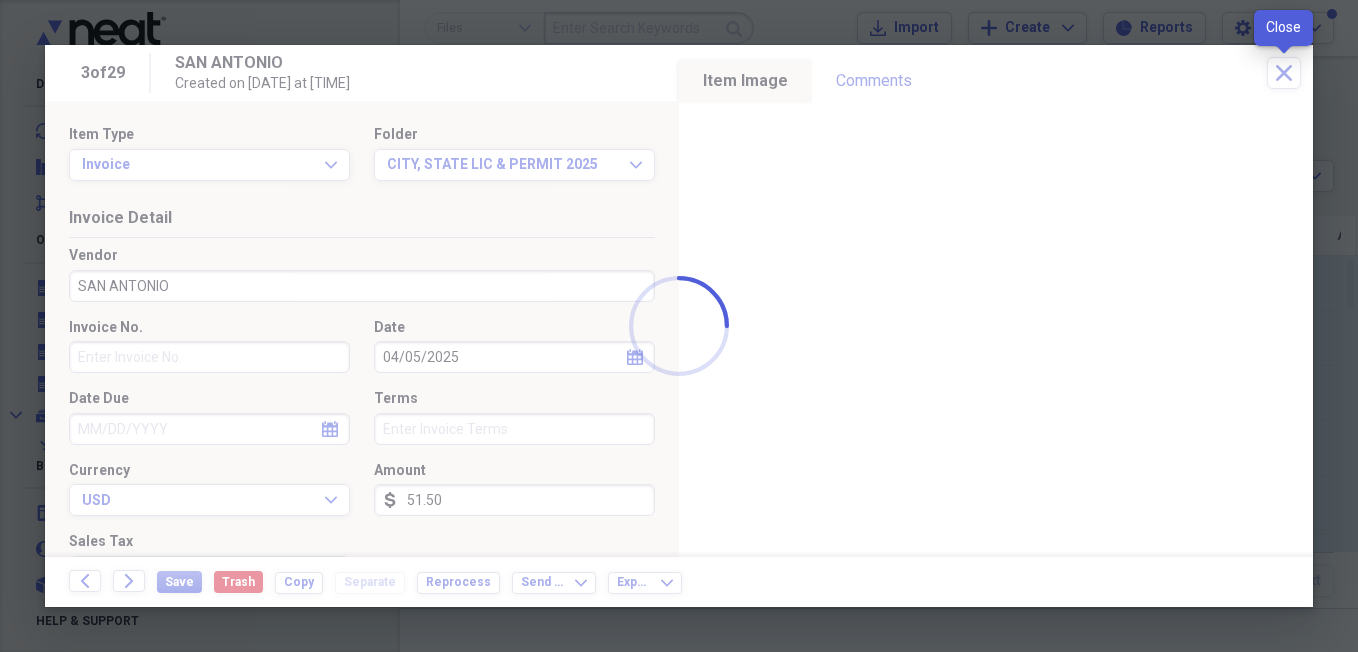 click at bounding box center [679, 326] 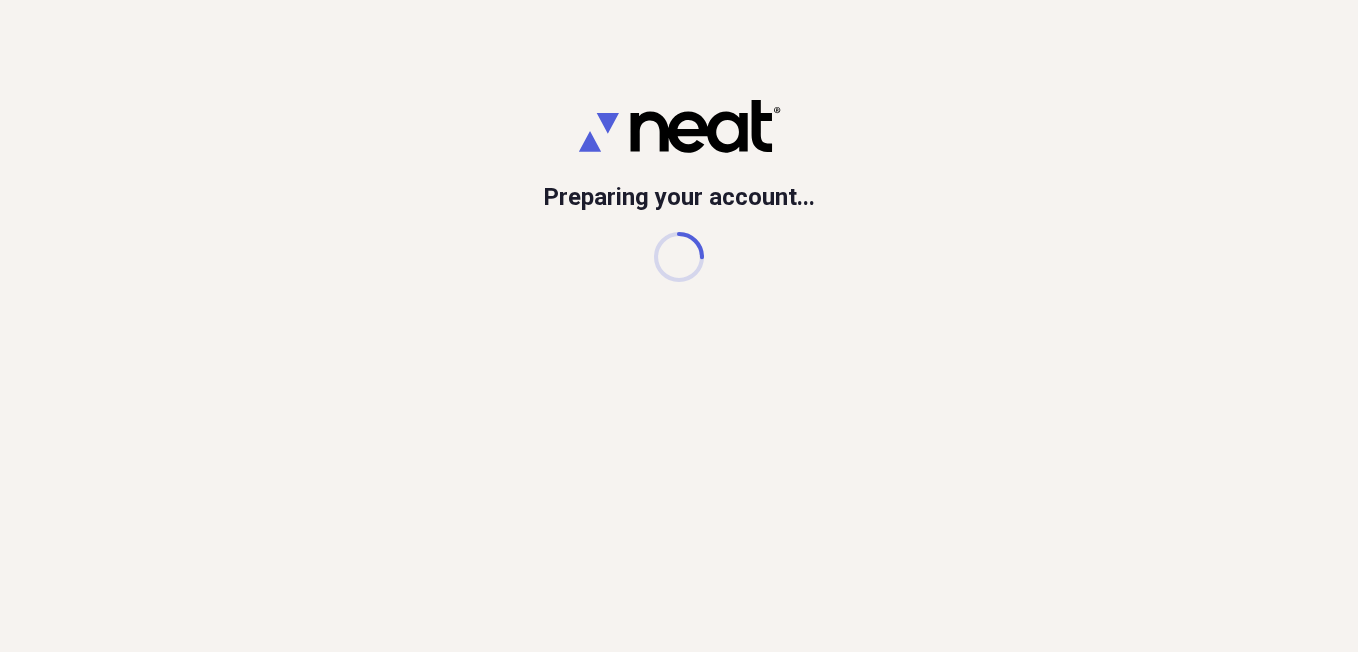 scroll, scrollTop: 0, scrollLeft: 0, axis: both 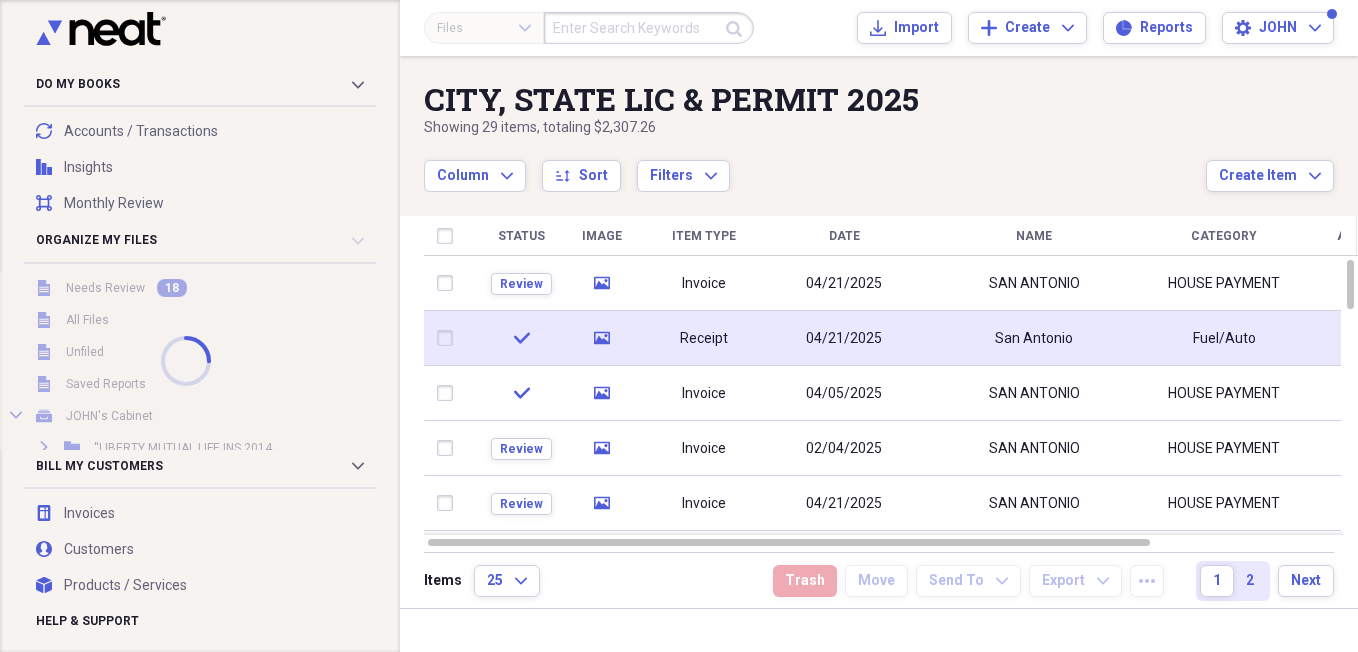 click on "04/21/2025" at bounding box center (844, 338) 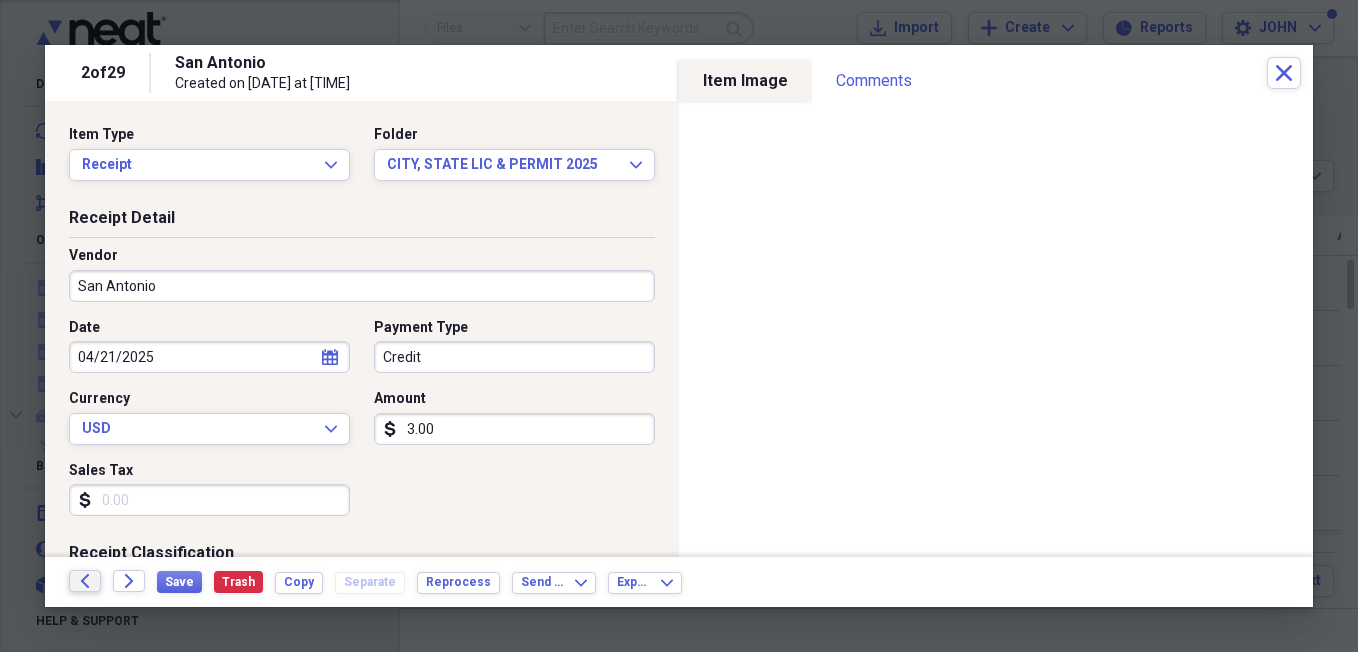 click 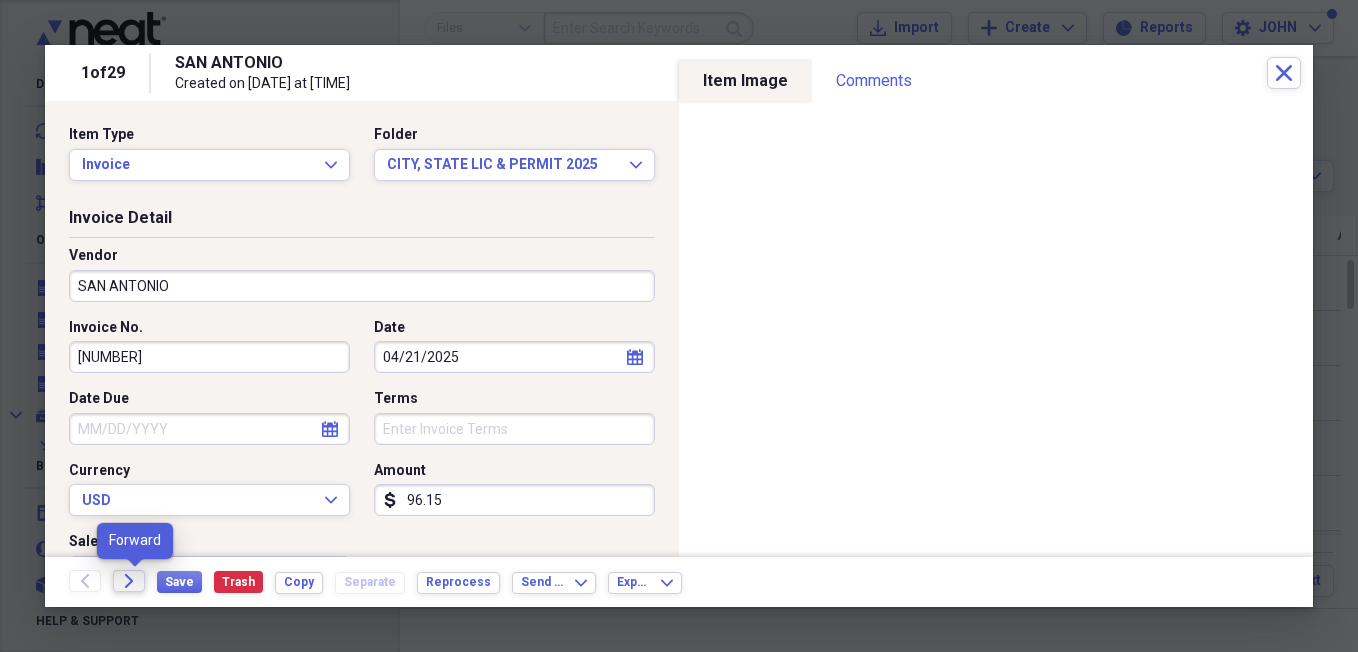 click on "Forward" 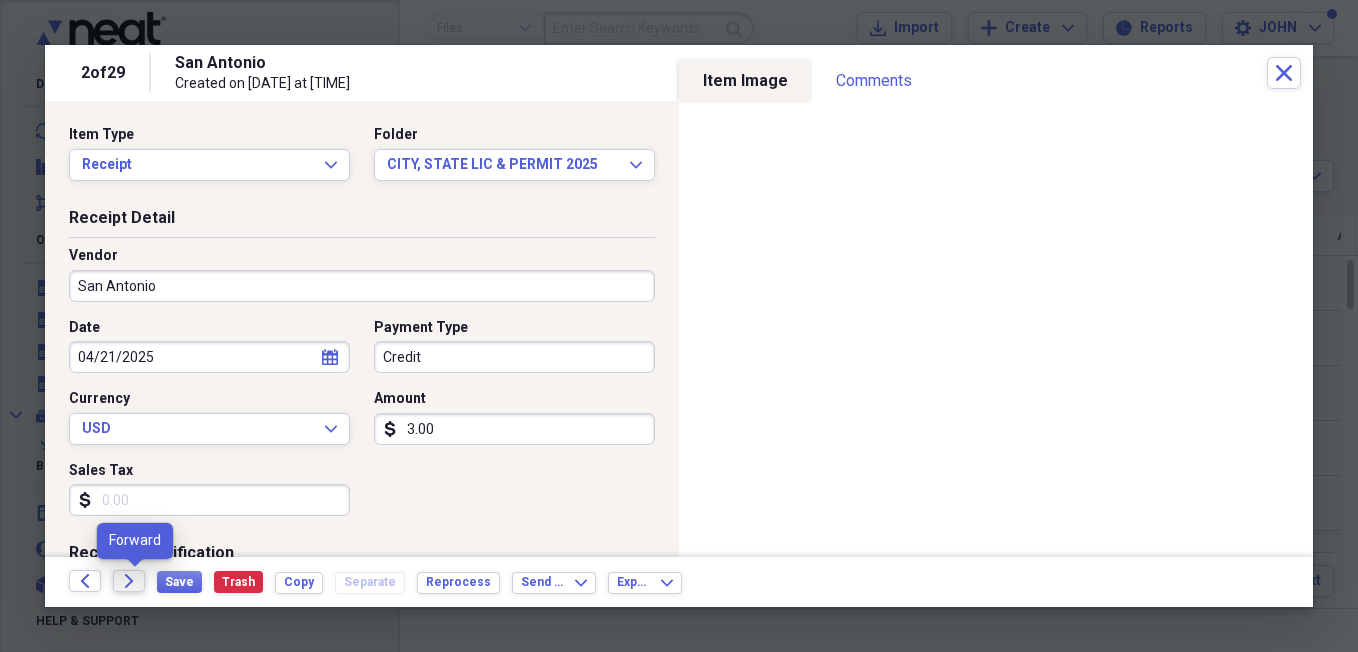 click on "Forward" 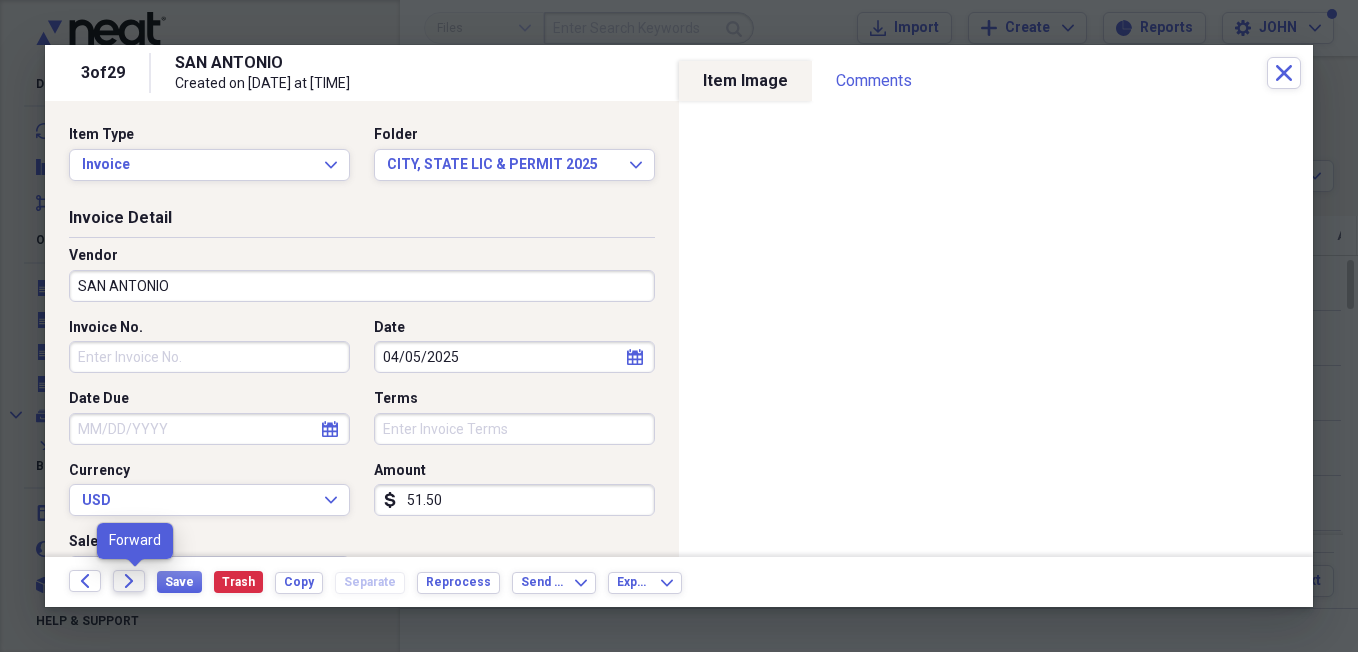 click on "Forward" 